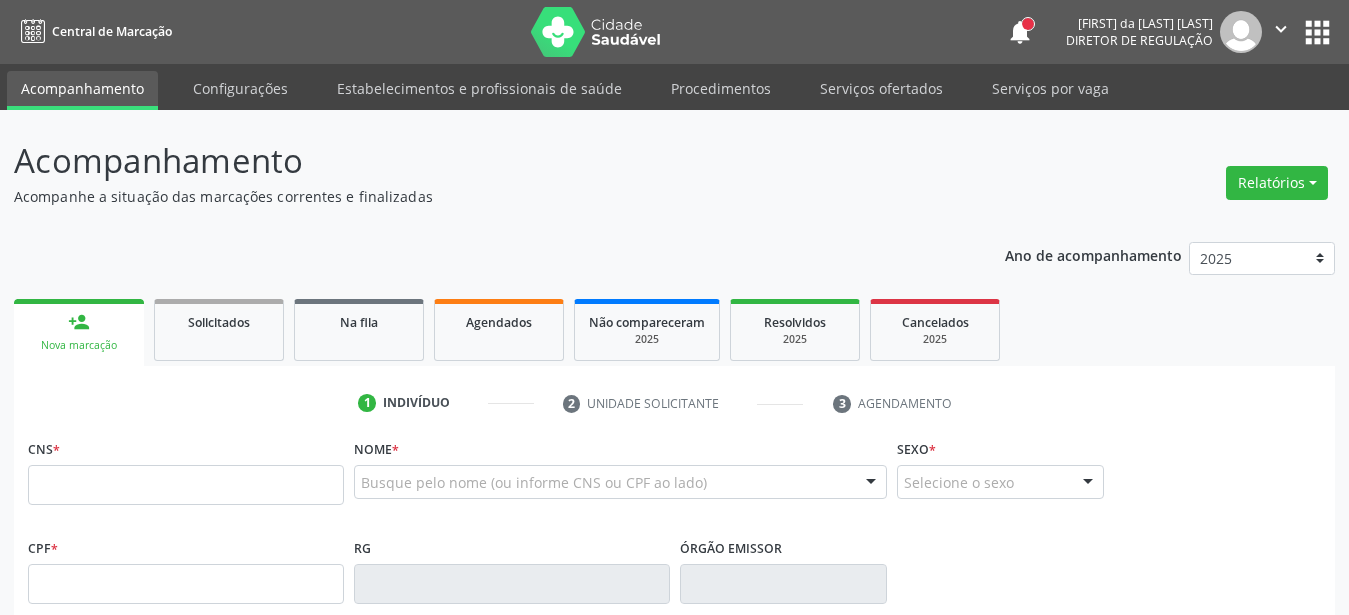scroll, scrollTop: 102, scrollLeft: 0, axis: vertical 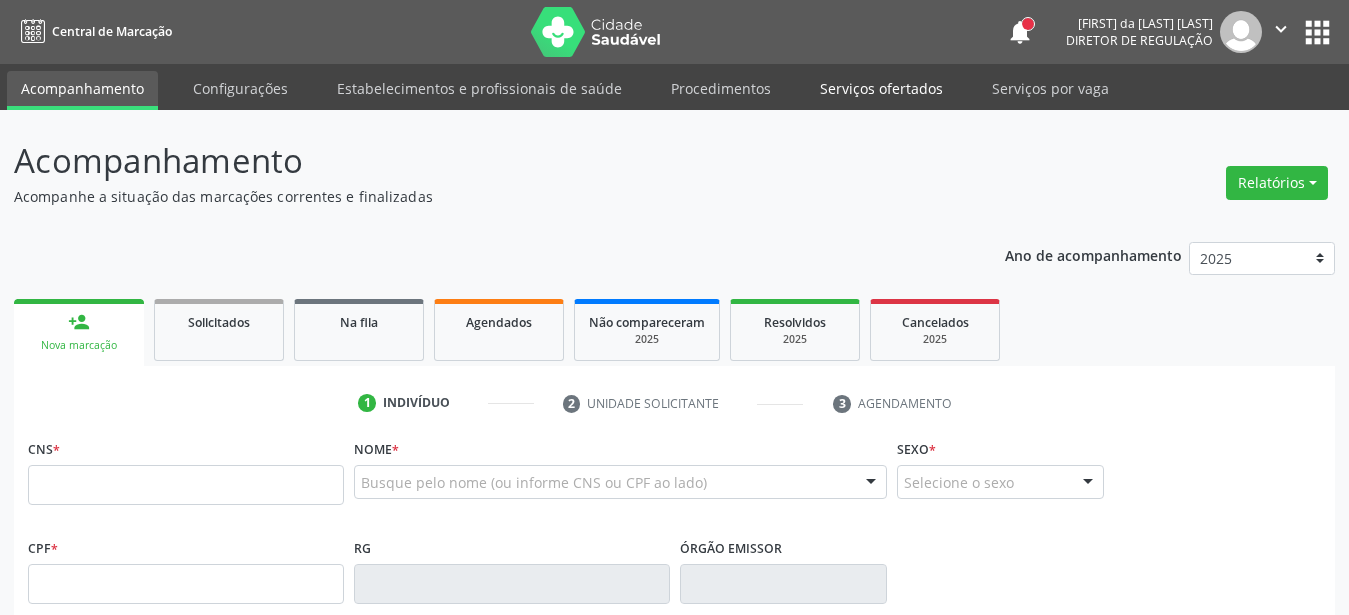 click on "Serviços ofertados" at bounding box center (881, 88) 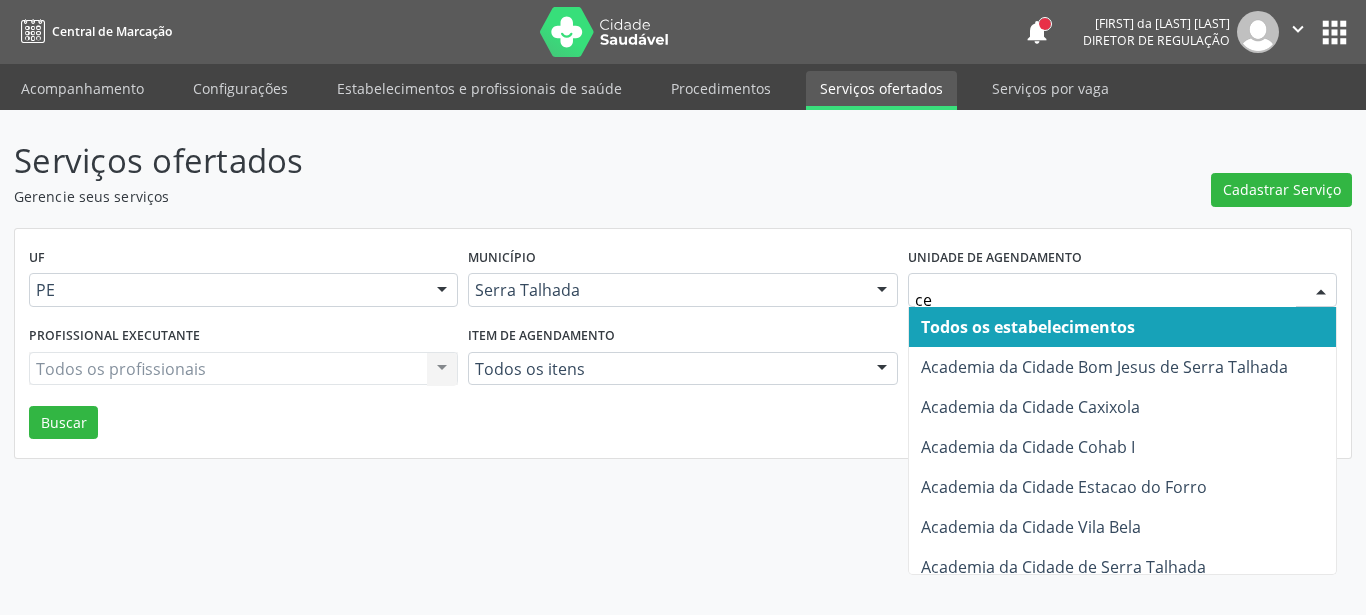 type on "cem" 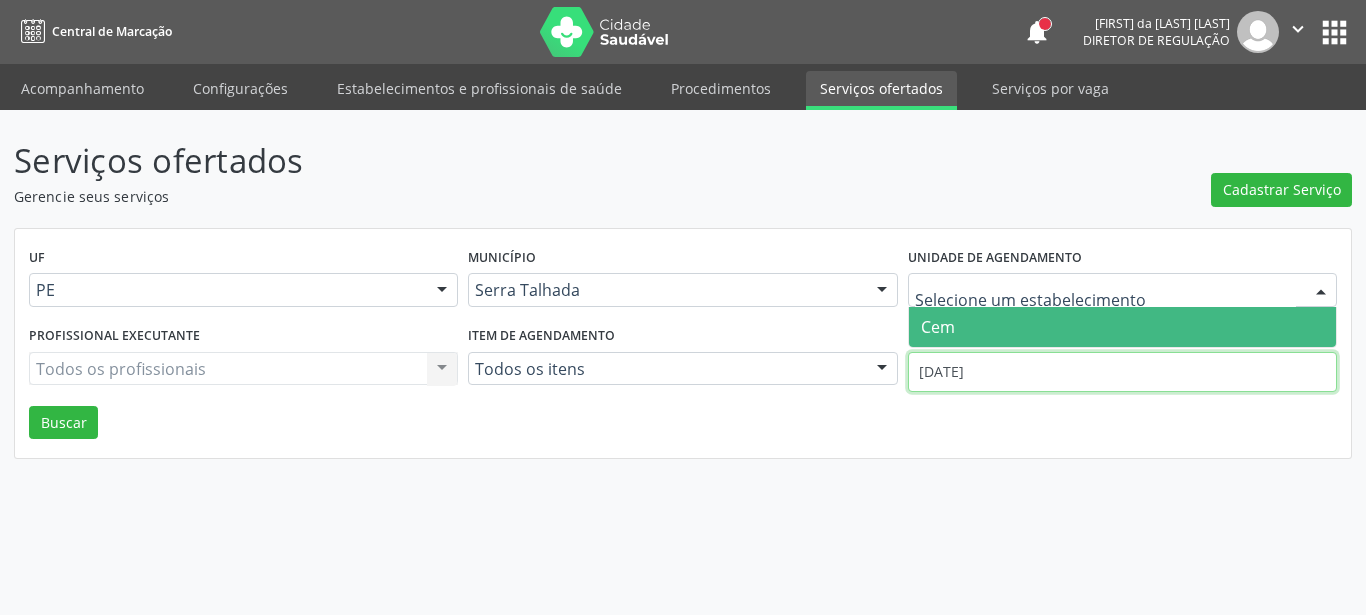 click on "01/08/2025" at bounding box center [1122, 372] 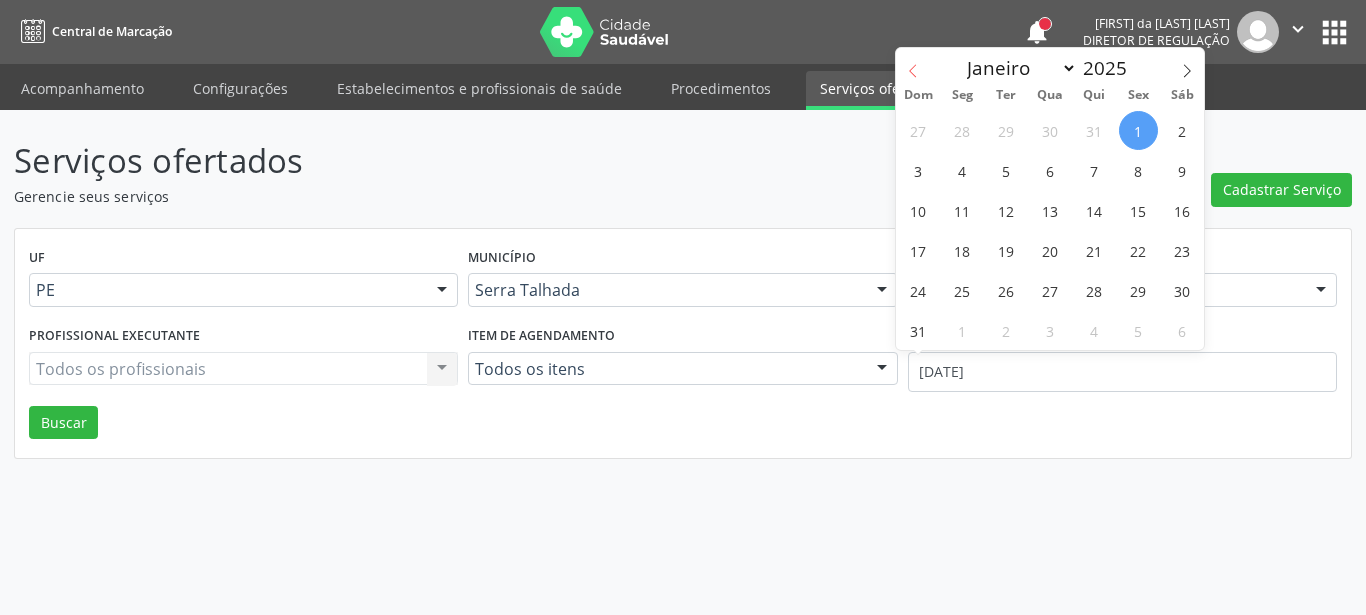 click 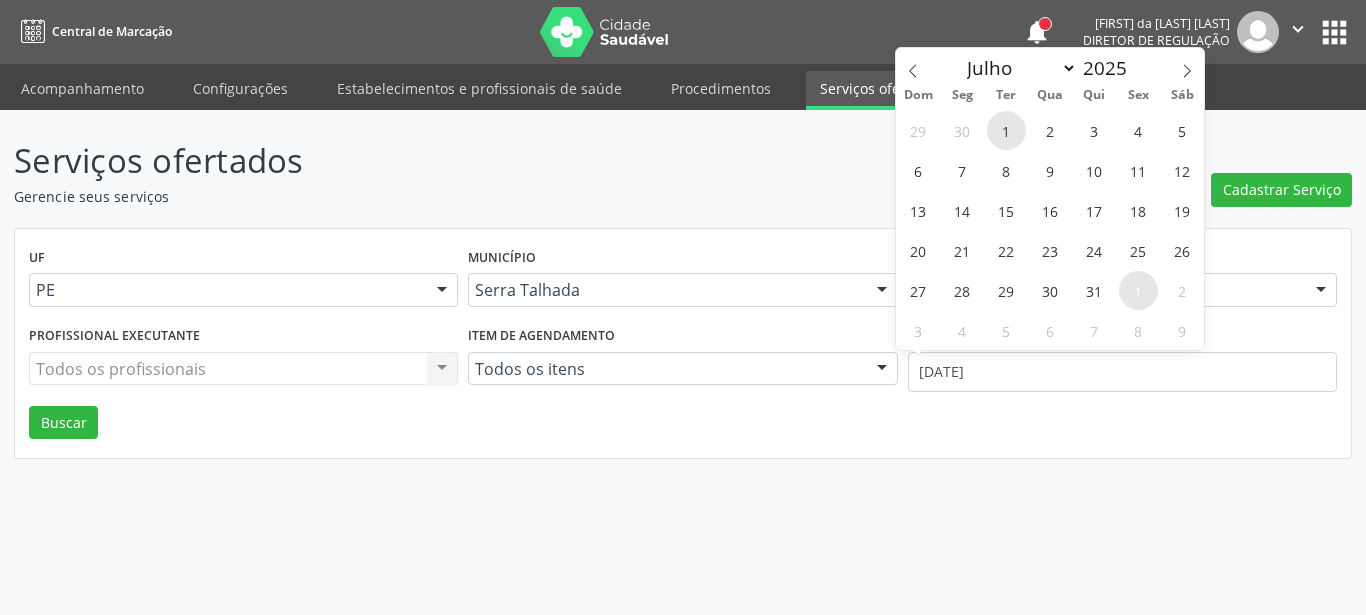 click on "1" at bounding box center (1006, 130) 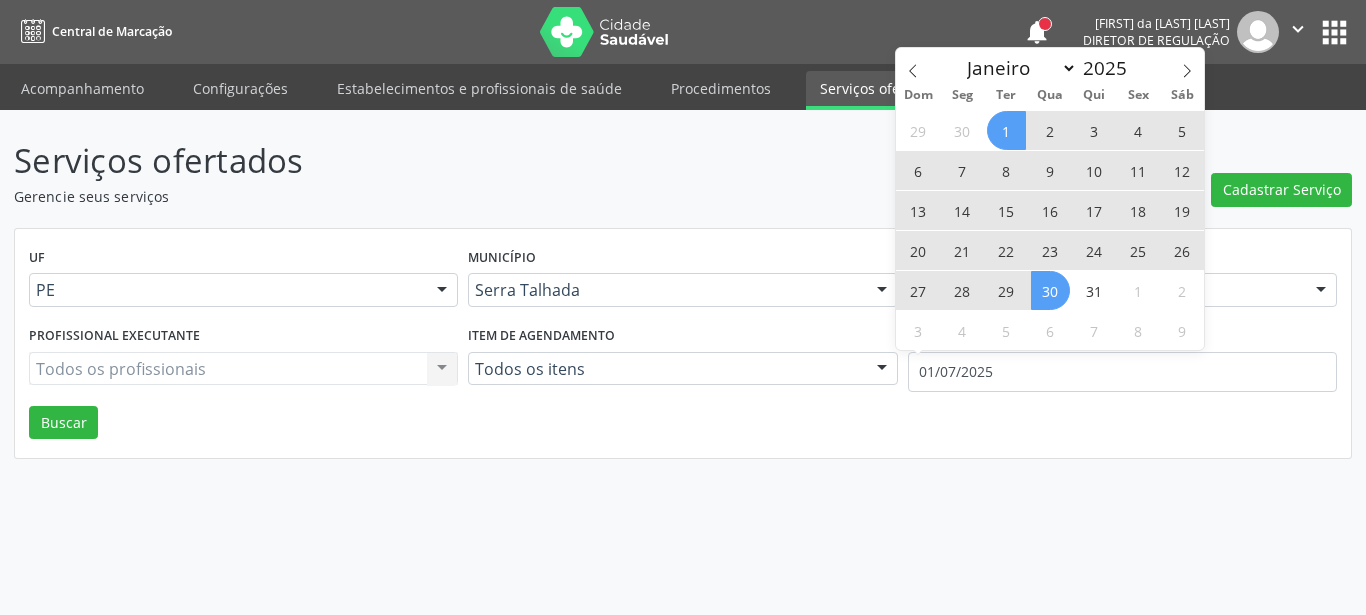 click on "30" at bounding box center [1050, 290] 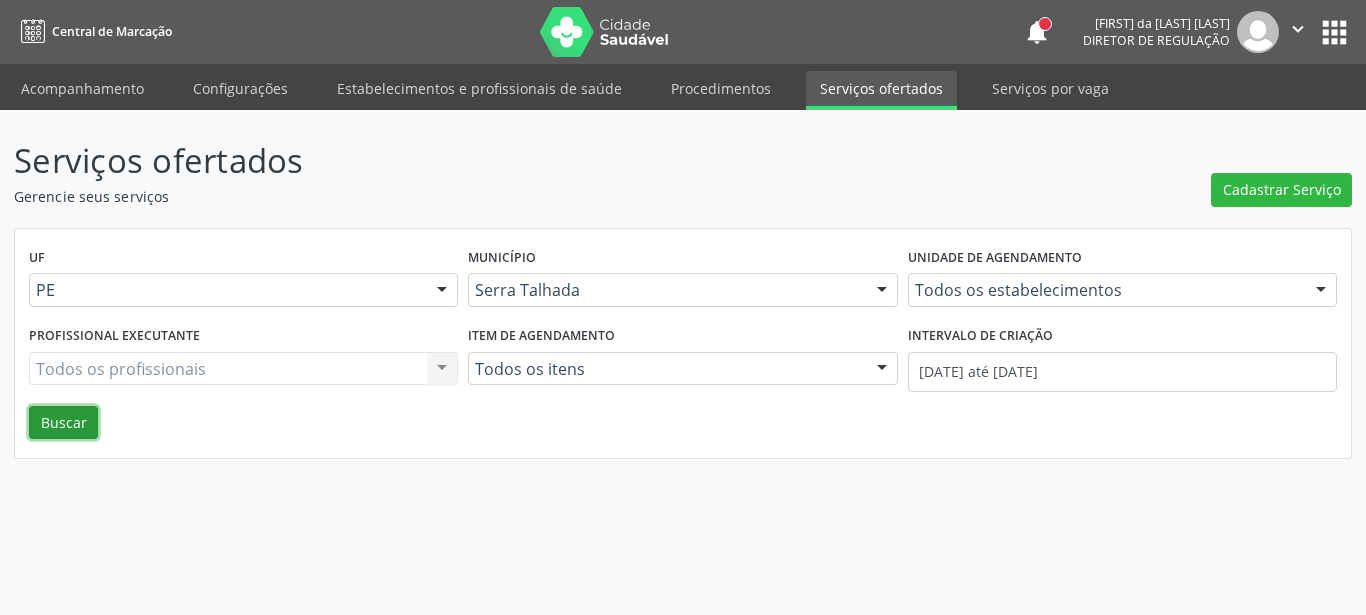 click on "Buscar" at bounding box center (63, 423) 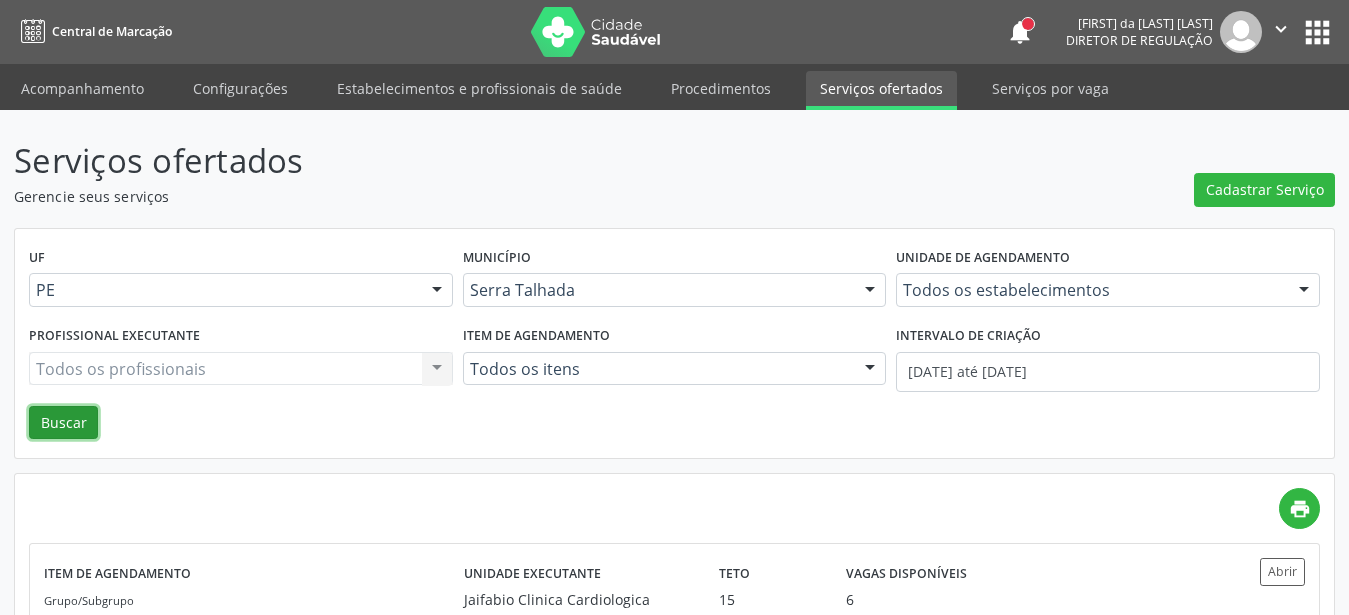 click on "UF
PE         PE
Nenhum resultado encontrado para: "   "
Não há nenhuma opção para ser exibida.
Município
Serra Talhada         Serra Talhada
Nenhum resultado encontrado para: "   "
Não há nenhuma opção para ser exibida.
Unidade de agendamento
Todos os estabelecimentos         Todos os estabelecimentos   3 Grupamento de Bombeiros   Abfisio   Abimael Lira Atelie Dental   Academia da Cidade Bom Jesus de Serra Talhada   Academia da Cidade Caxixola   Academia da Cidade Cohab I   Academia da Cidade Estacao do Forro   Academia da Cidade Vila Bela   Academia da Cidade de Serra Talhada   Academia da Cidade do Mutirao   Academia da Saude Cohab II   Alanalaiz Magalhaes Pereira   Alves Guimaraes Servicos de Medicina e Nutricao   Amor Saude   Anaclin   Analise Laboratorio Clinico   Andre Gustavo Ferreira de Souza Cia Ltda   Andreia Lima Diniz Ltda   Andreia Lima Diniz Ltda   Apae" at bounding box center [674, 344] 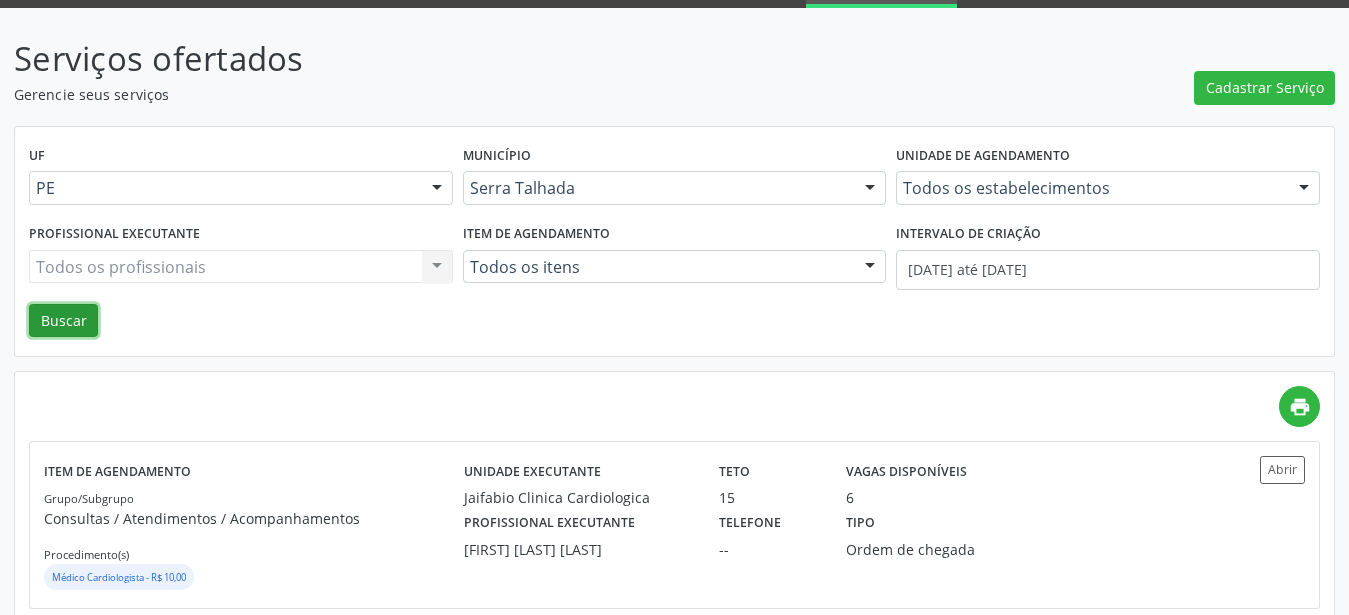 scroll, scrollTop: 0, scrollLeft: 0, axis: both 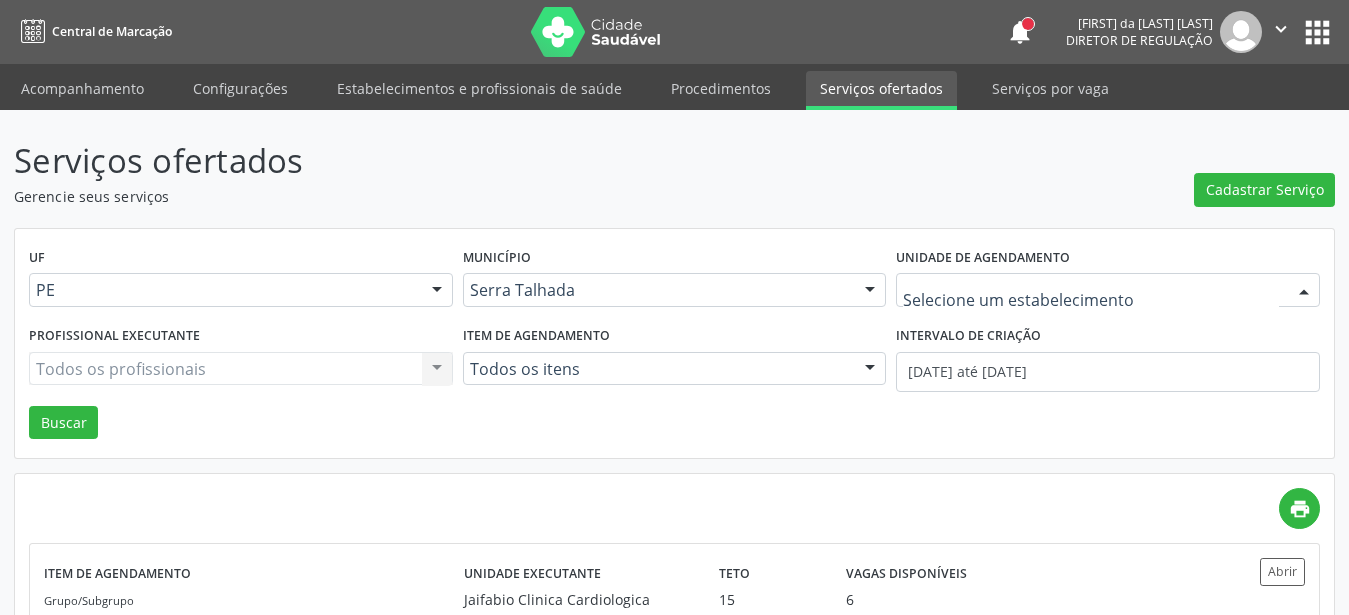 click at bounding box center [1108, 290] 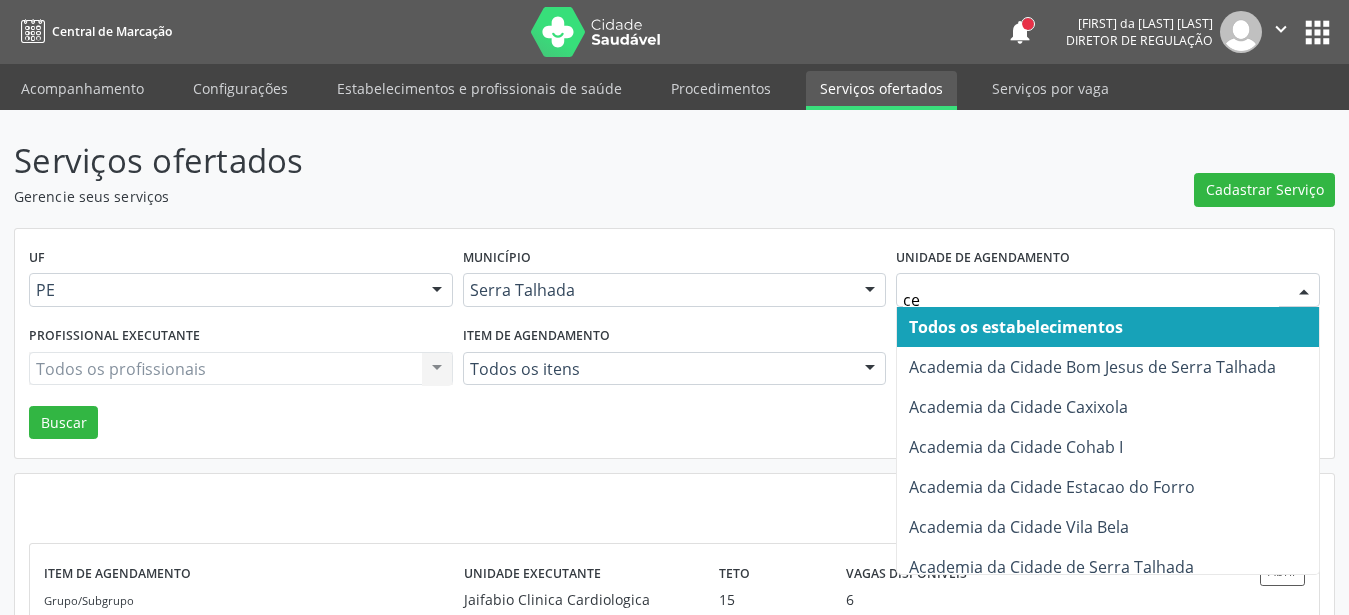 type on "cem" 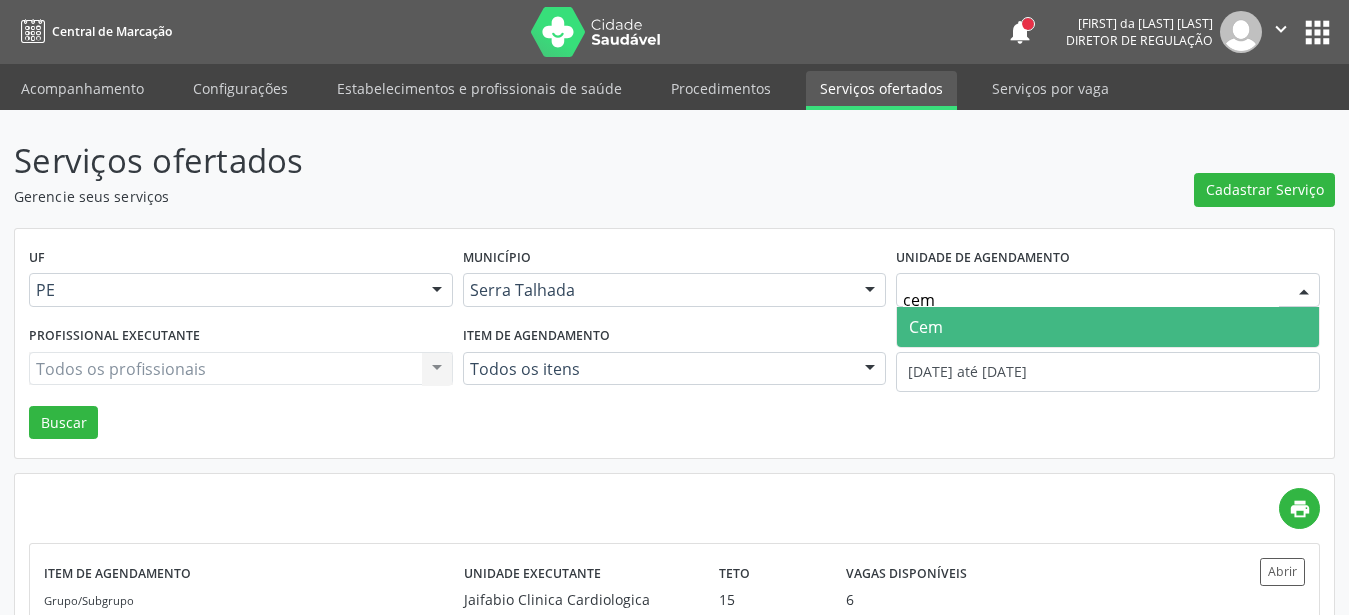 click on "Cem" at bounding box center (1108, 327) 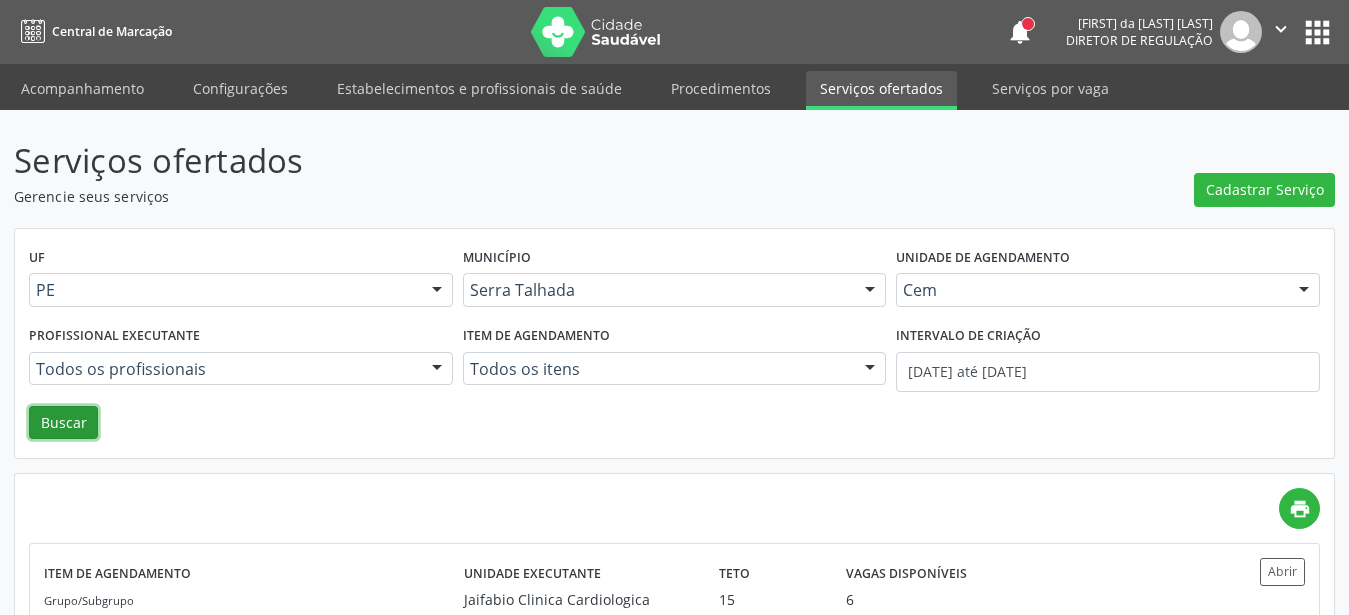 click on "Buscar" at bounding box center [63, 423] 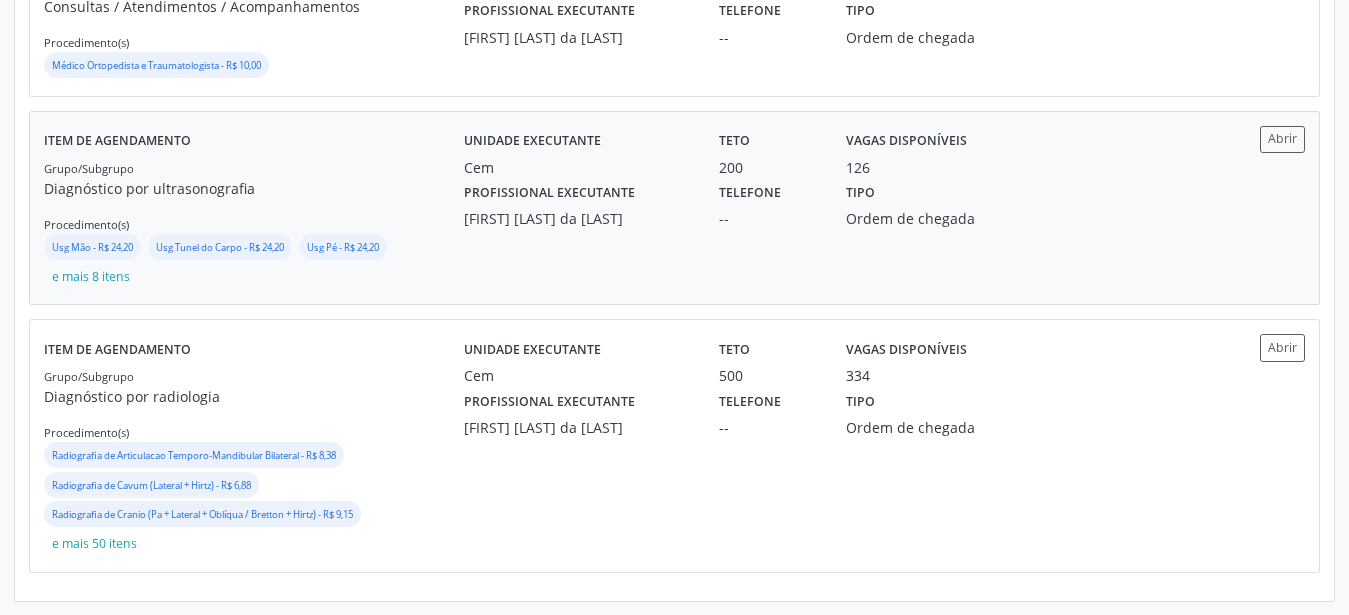scroll, scrollTop: 615, scrollLeft: 0, axis: vertical 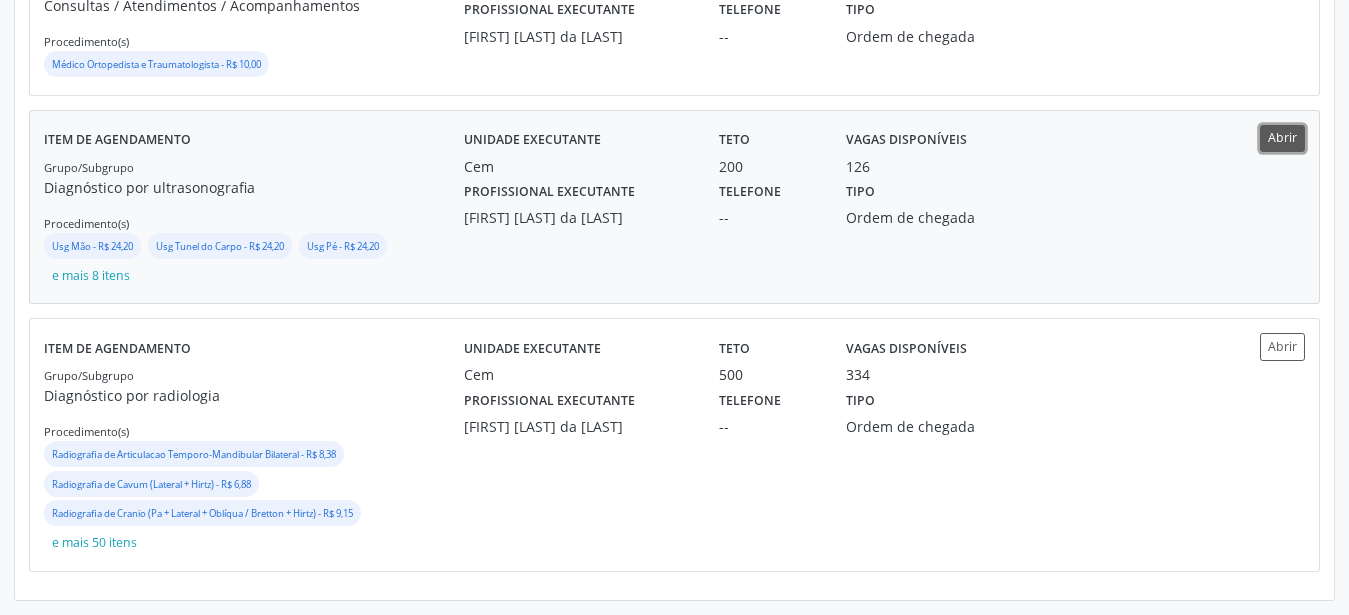 click on "Abrir" at bounding box center (1282, 138) 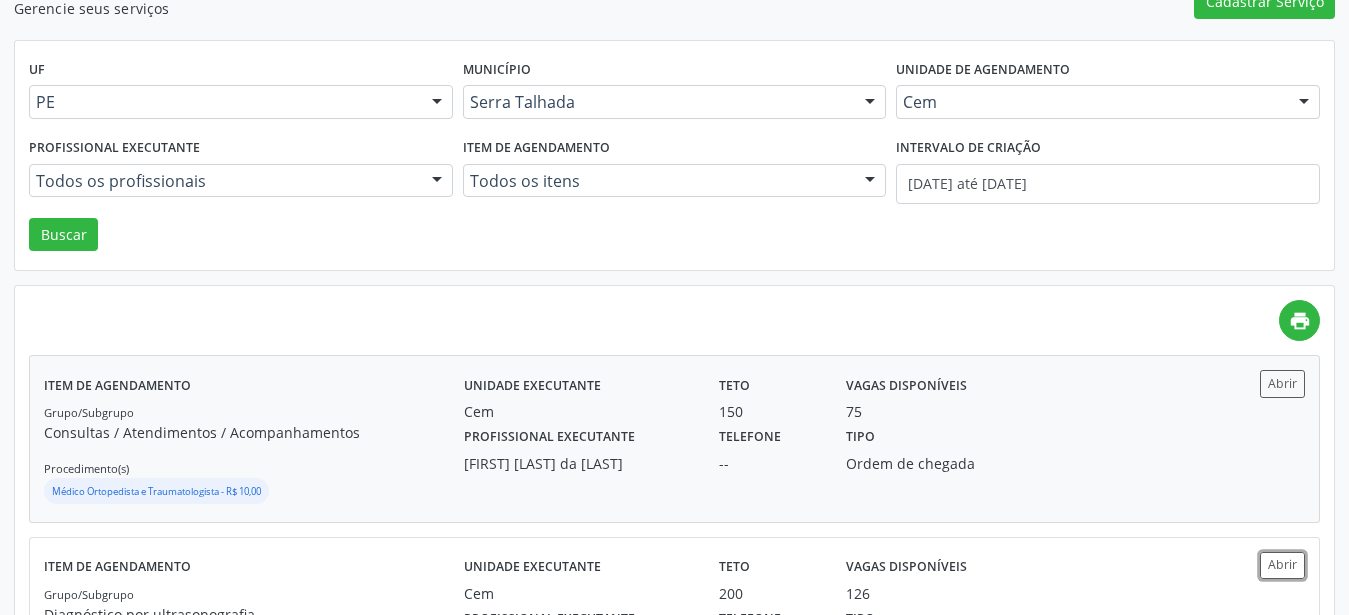scroll, scrollTop: 0, scrollLeft: 0, axis: both 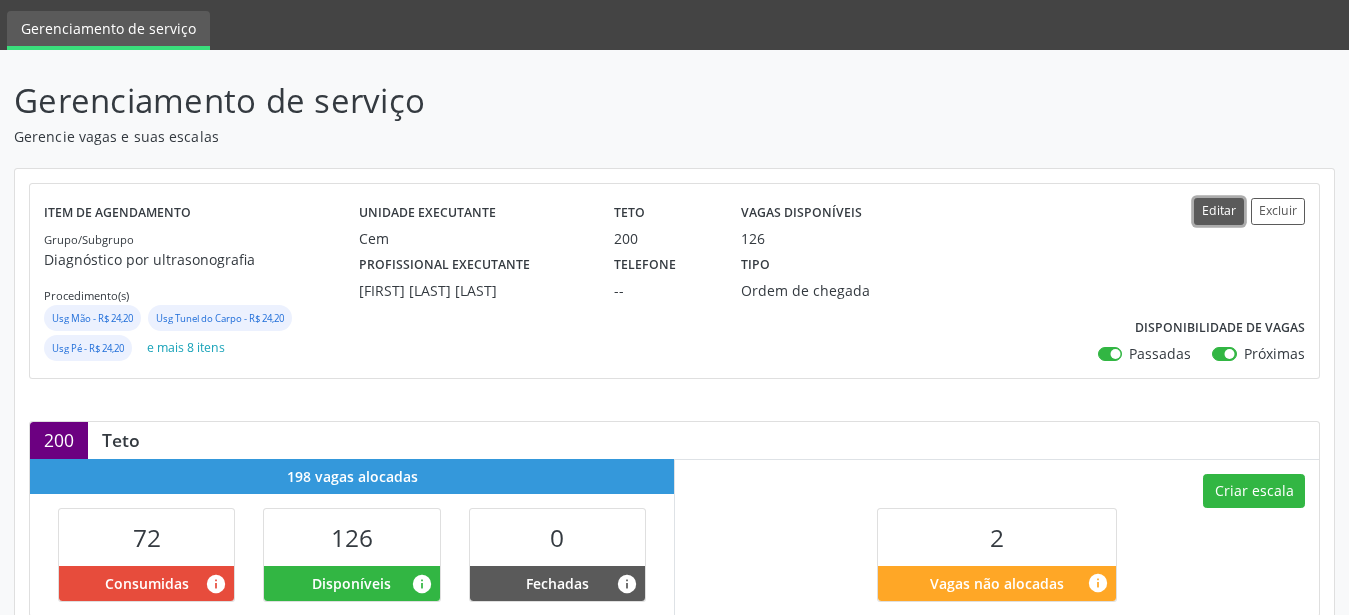 click on "Editar" at bounding box center [1219, 211] 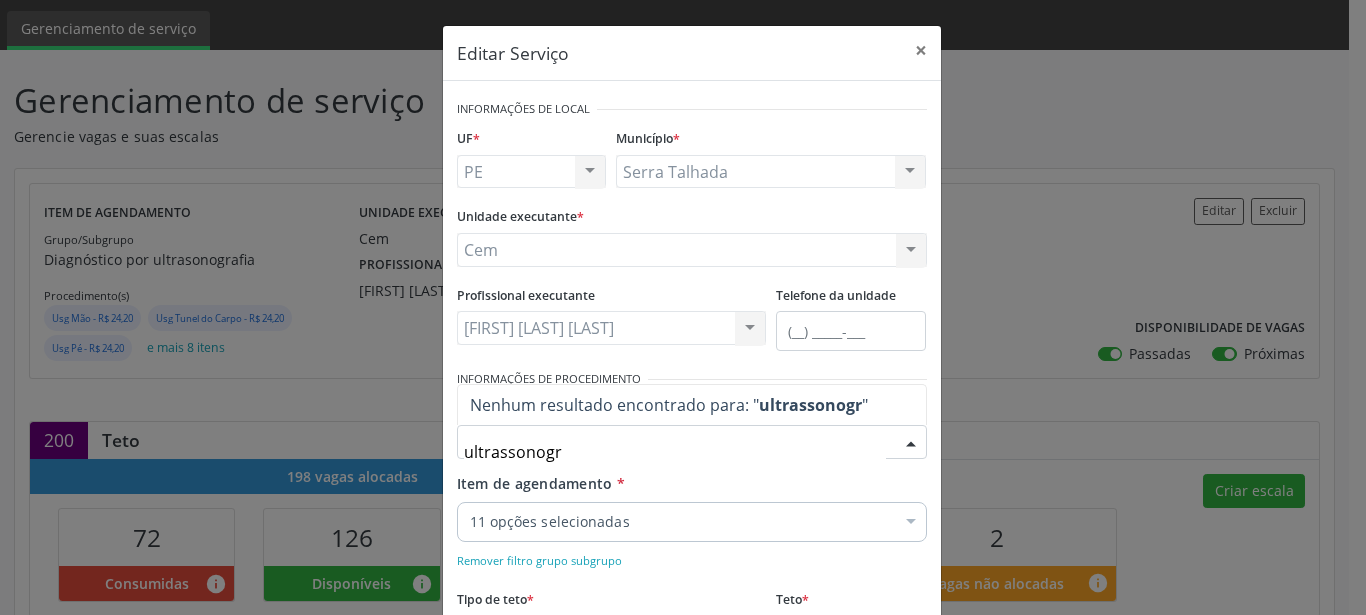 type on "ultrassonogra" 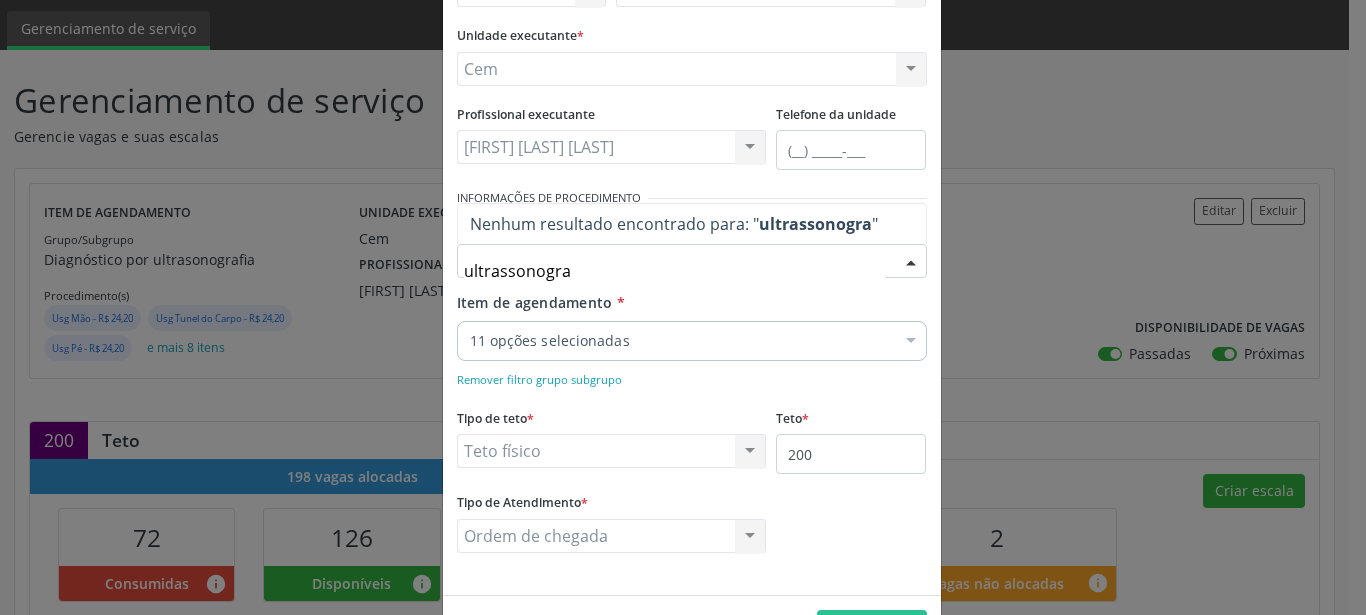 scroll, scrollTop: 228, scrollLeft: 0, axis: vertical 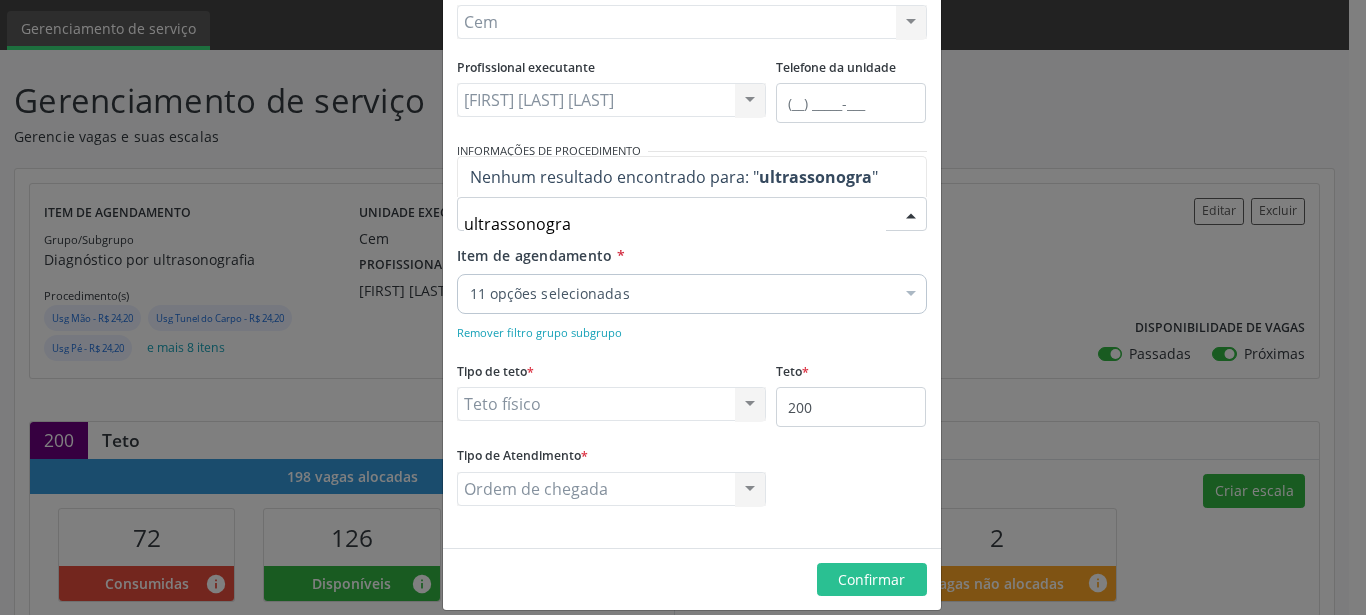 drag, startPoint x: 601, startPoint y: 227, endPoint x: 393, endPoint y: 245, distance: 208.77739 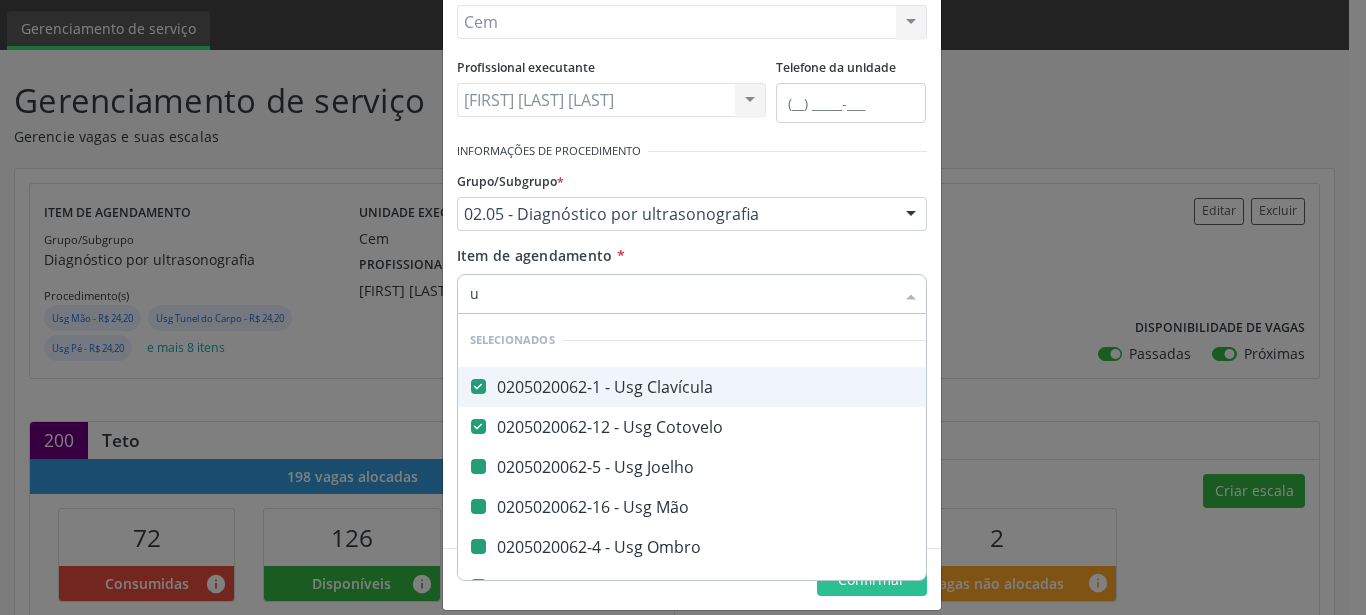type on "ul" 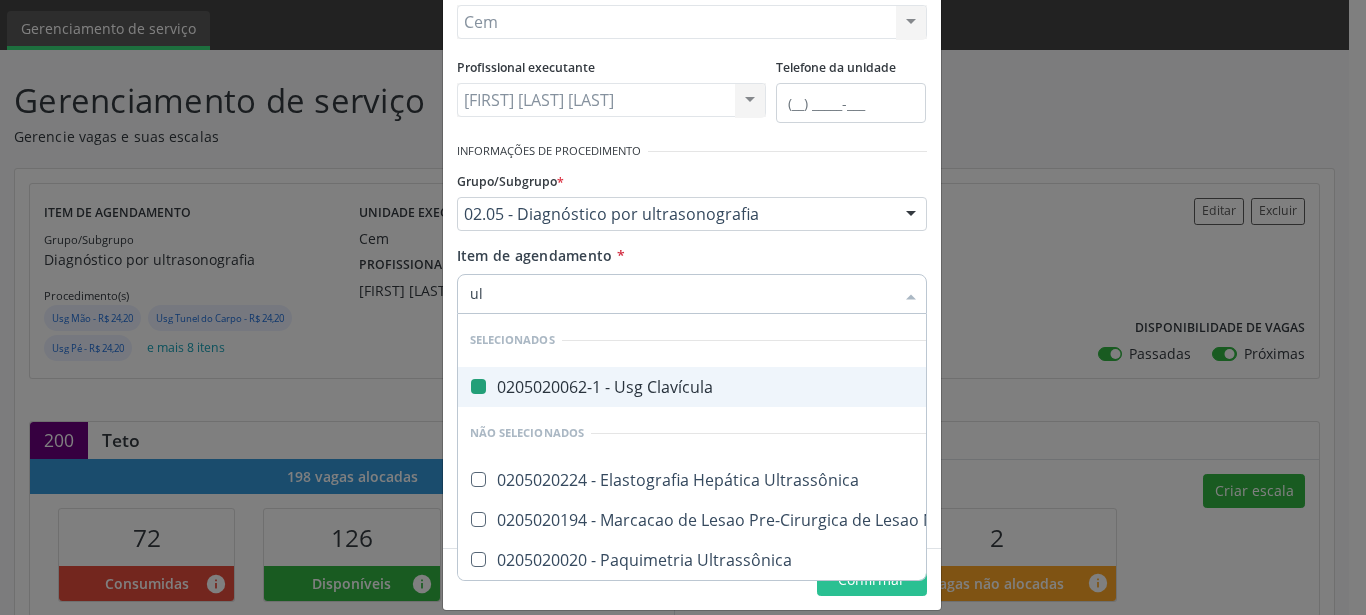 type on "ult" 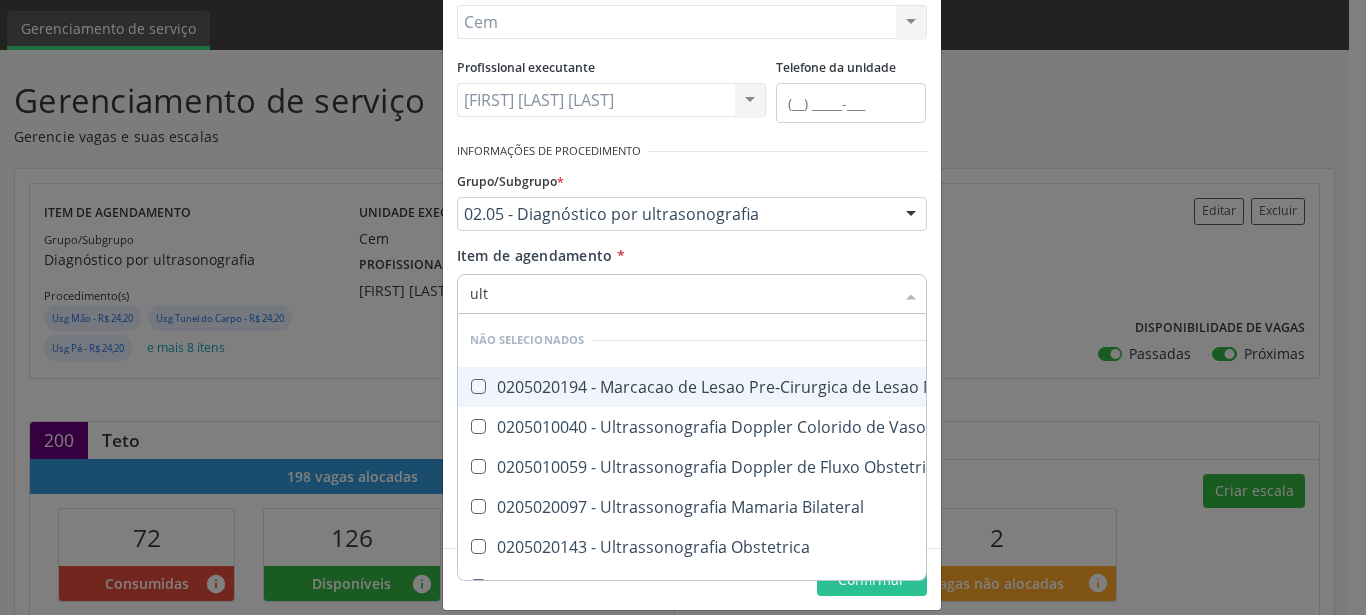 type on "ul" 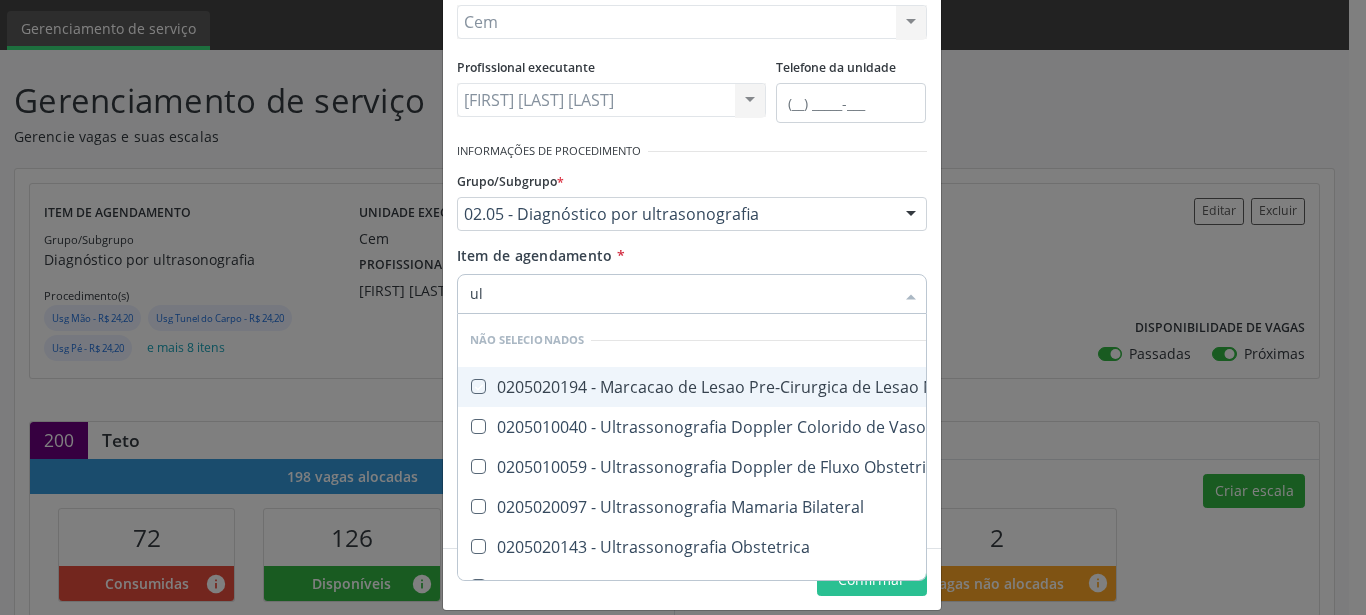 type on "u" 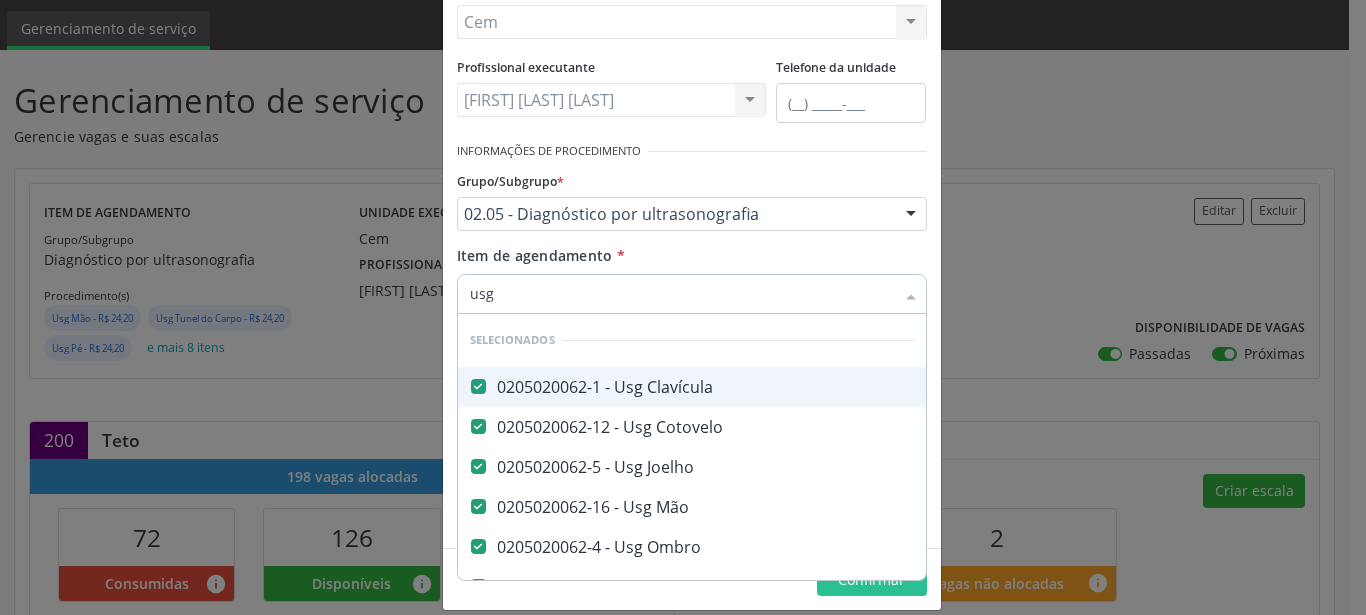 type on "usg" 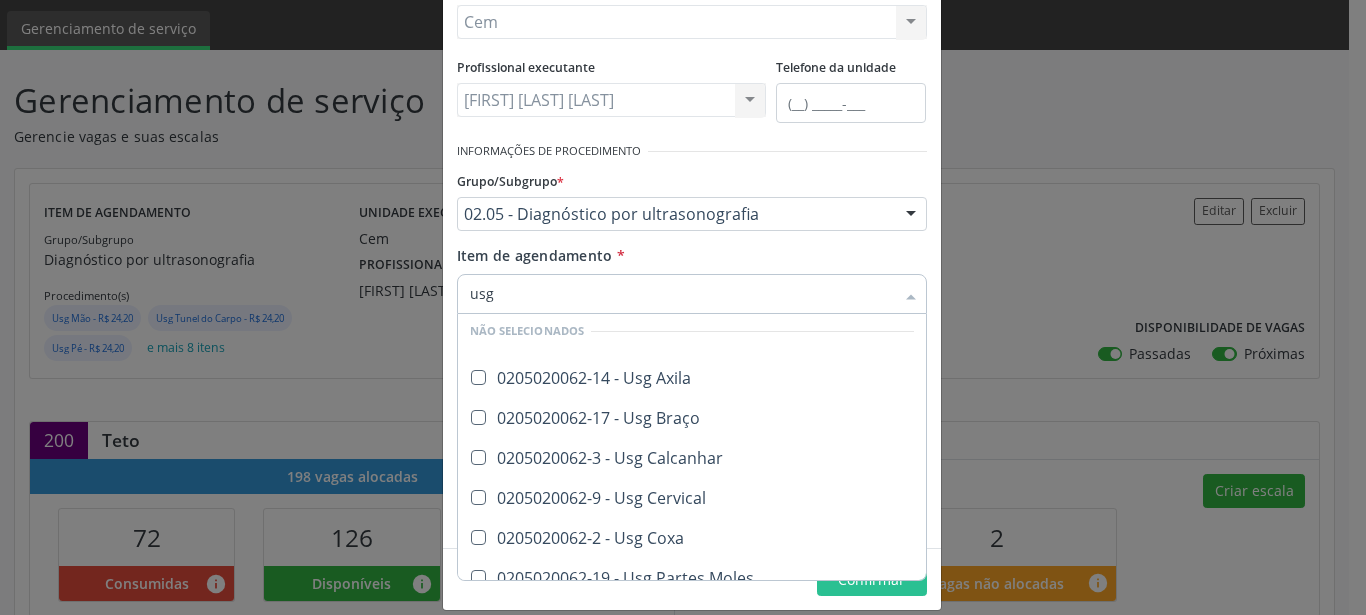 scroll, scrollTop: 599, scrollLeft: 0, axis: vertical 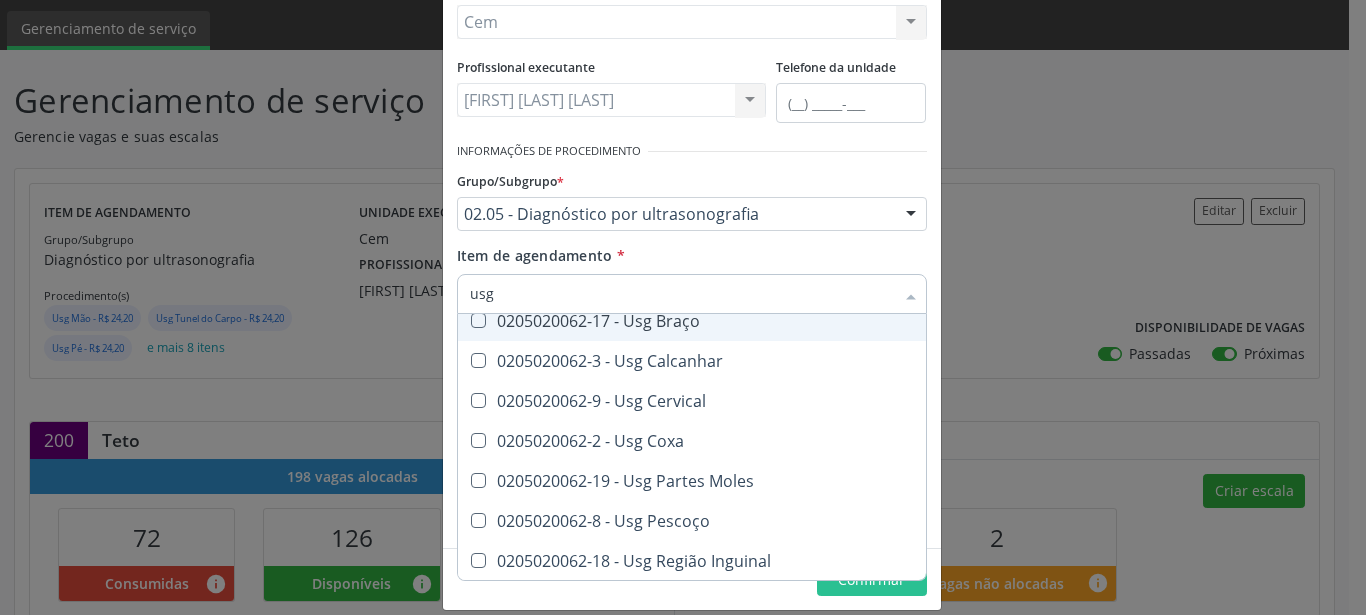 click on "0205020062-17 - Usg Braço" at bounding box center (692, 321) 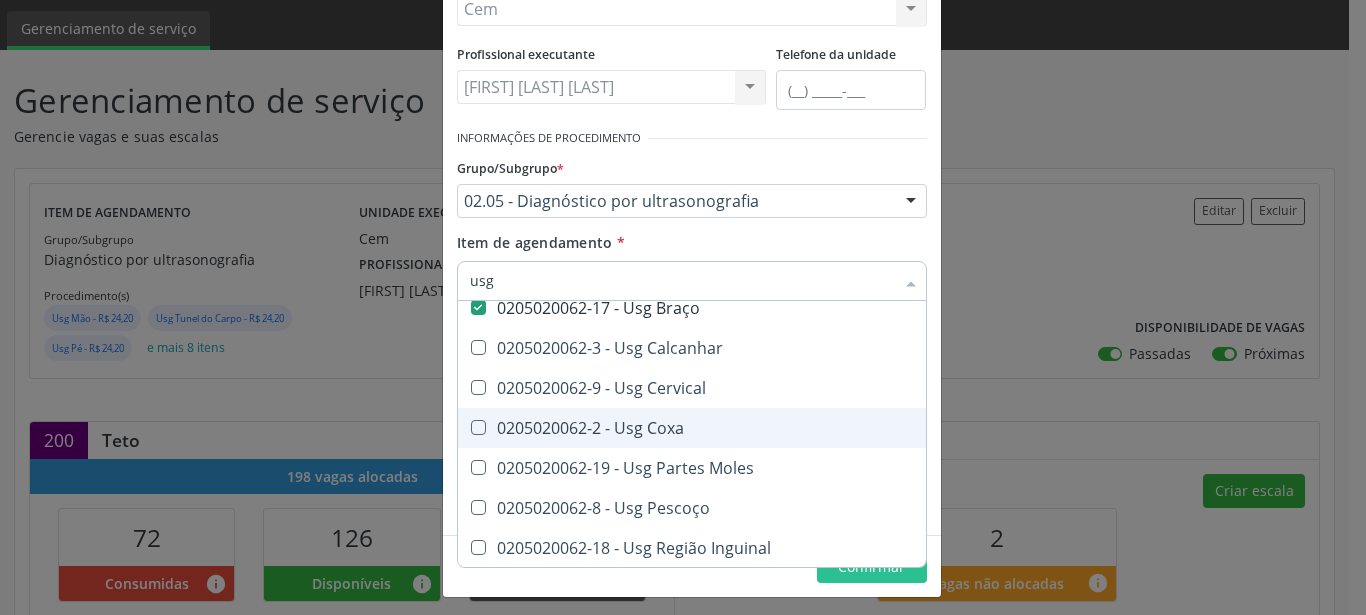 scroll, scrollTop: 249, scrollLeft: 0, axis: vertical 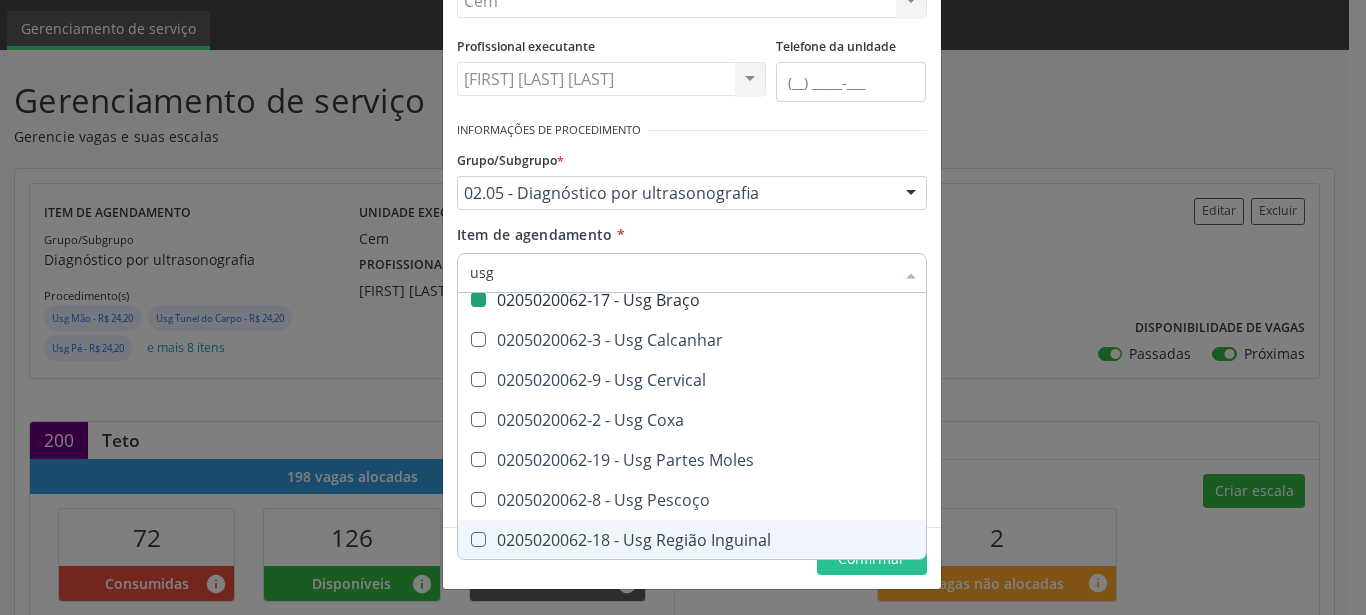 checkbox on "false" 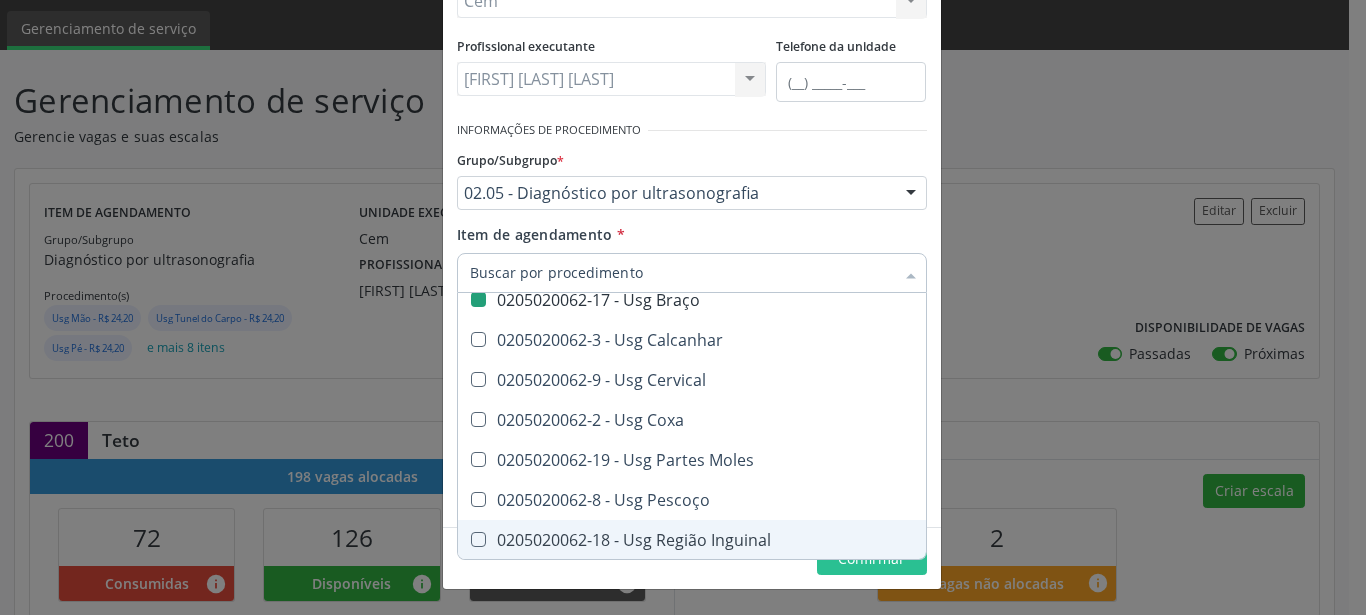 click on "Confirmar" at bounding box center [692, 558] 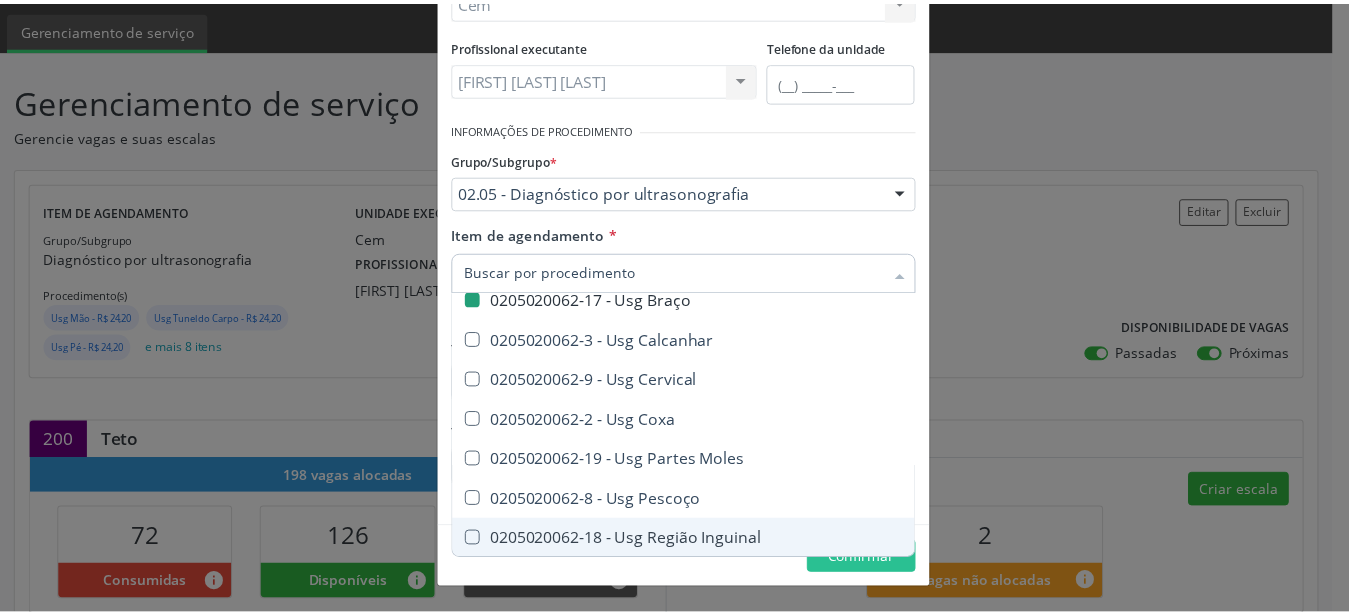 scroll, scrollTop: 0, scrollLeft: 0, axis: both 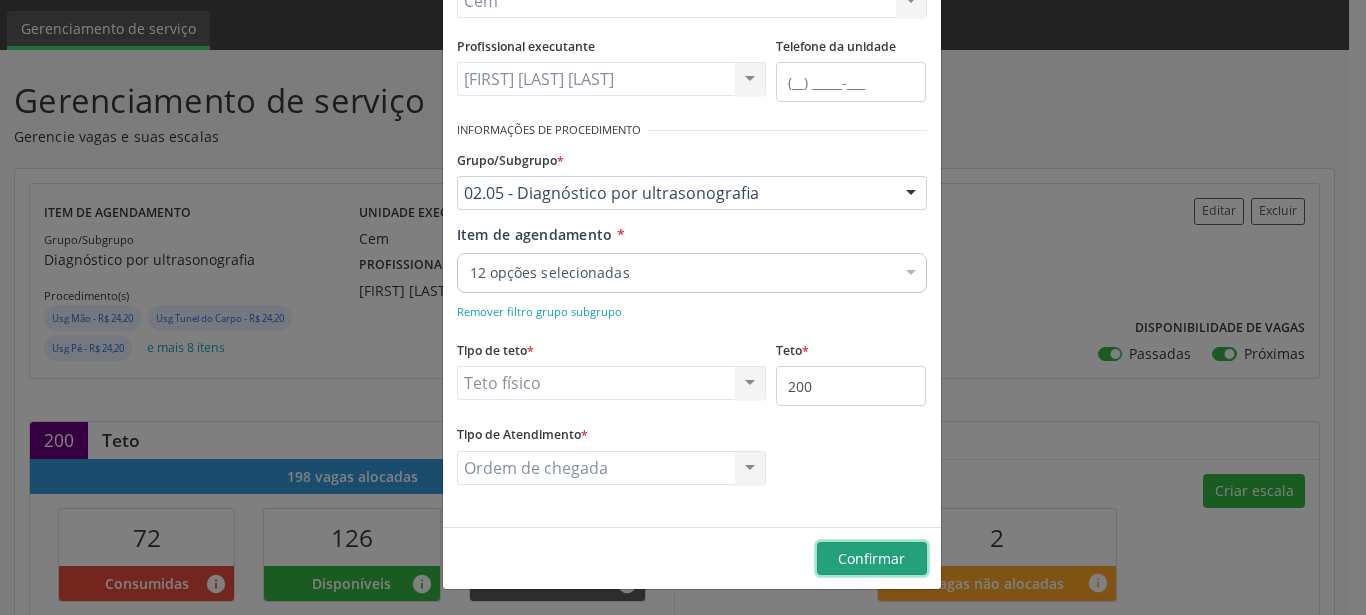 click on "Confirmar" at bounding box center (871, 558) 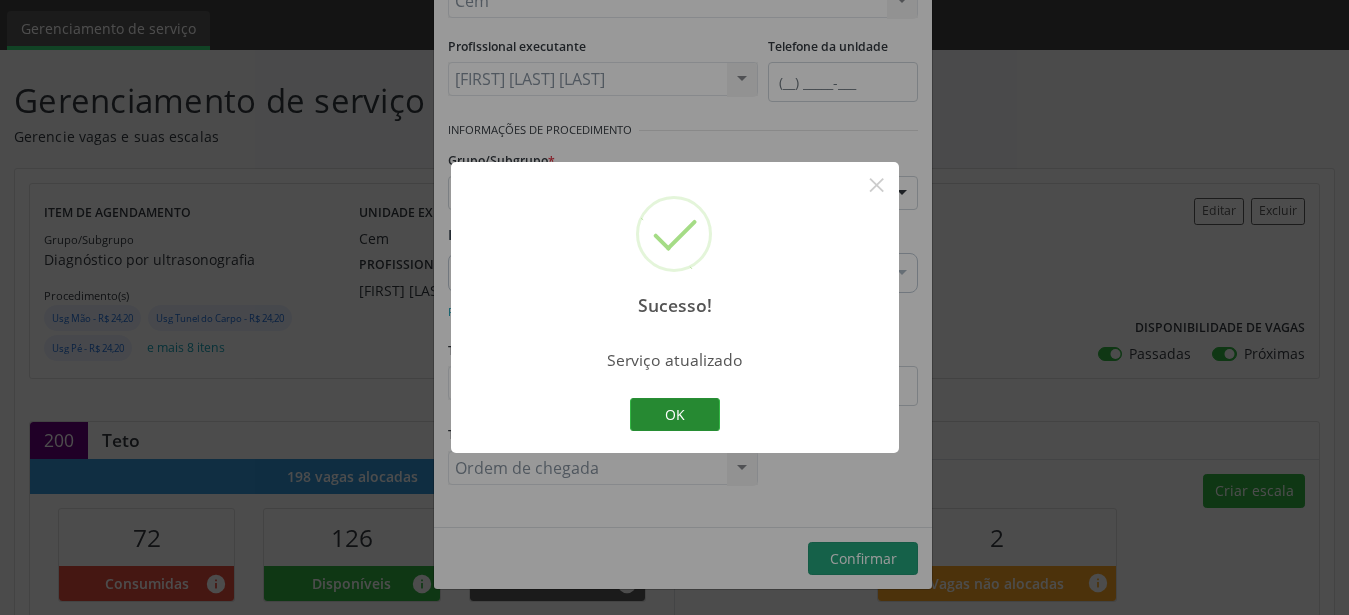 click on "OK" at bounding box center (675, 415) 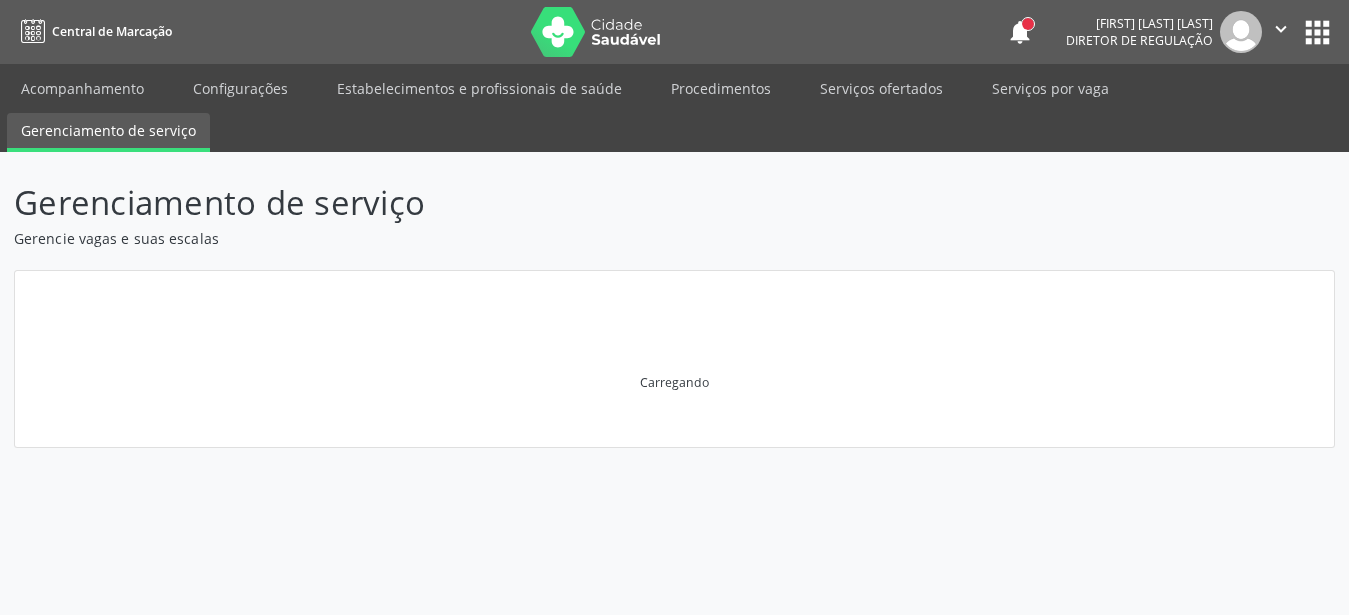 scroll, scrollTop: 0, scrollLeft: 0, axis: both 